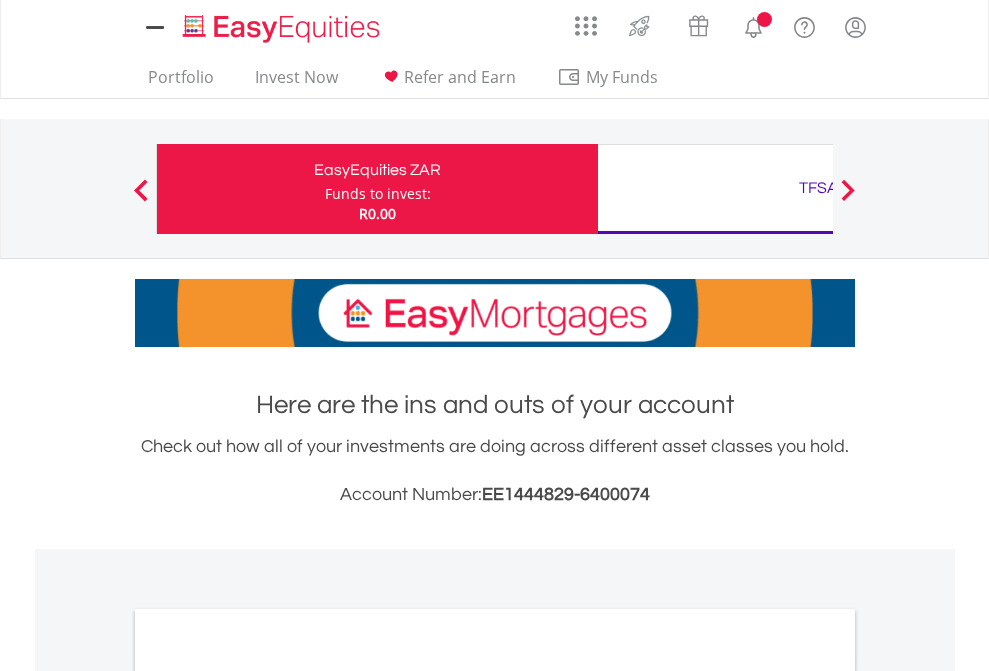 scroll, scrollTop: 0, scrollLeft: 0, axis: both 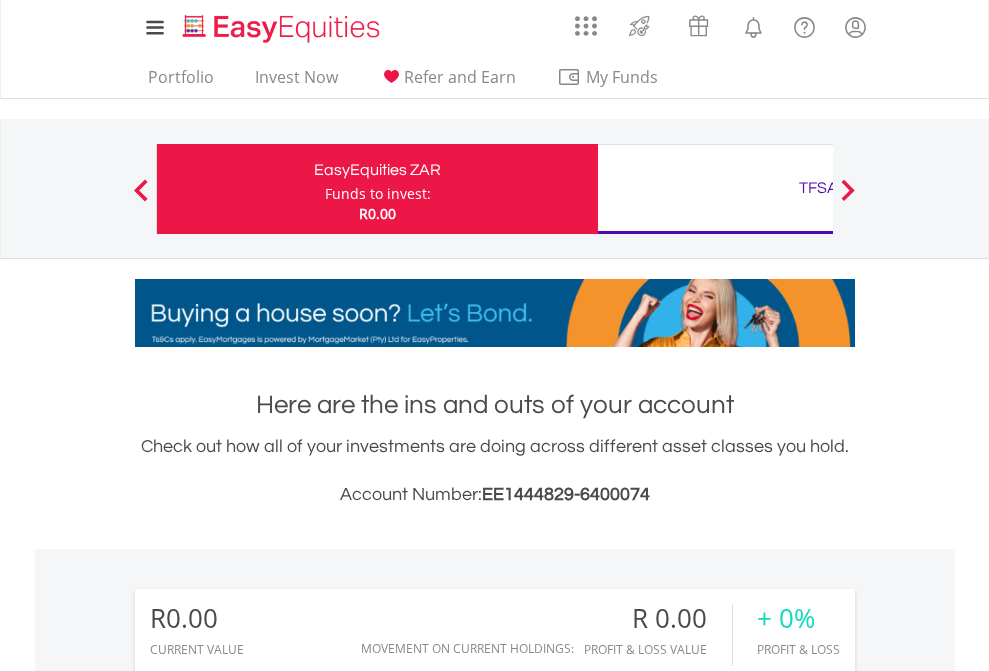 click on "Funds to invest:" at bounding box center [378, 194] 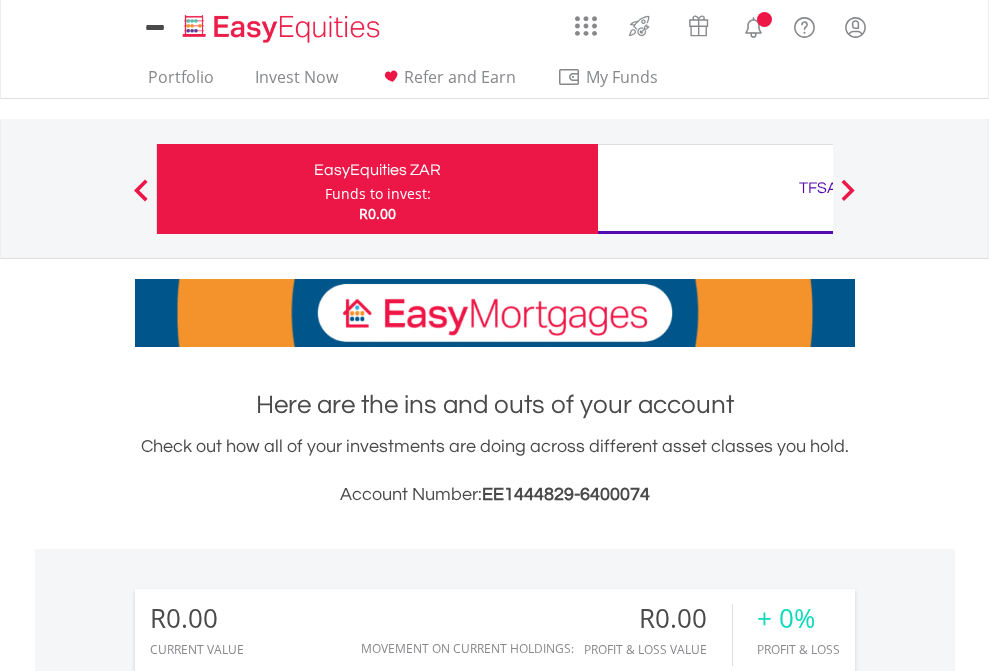 scroll, scrollTop: 0, scrollLeft: 0, axis: both 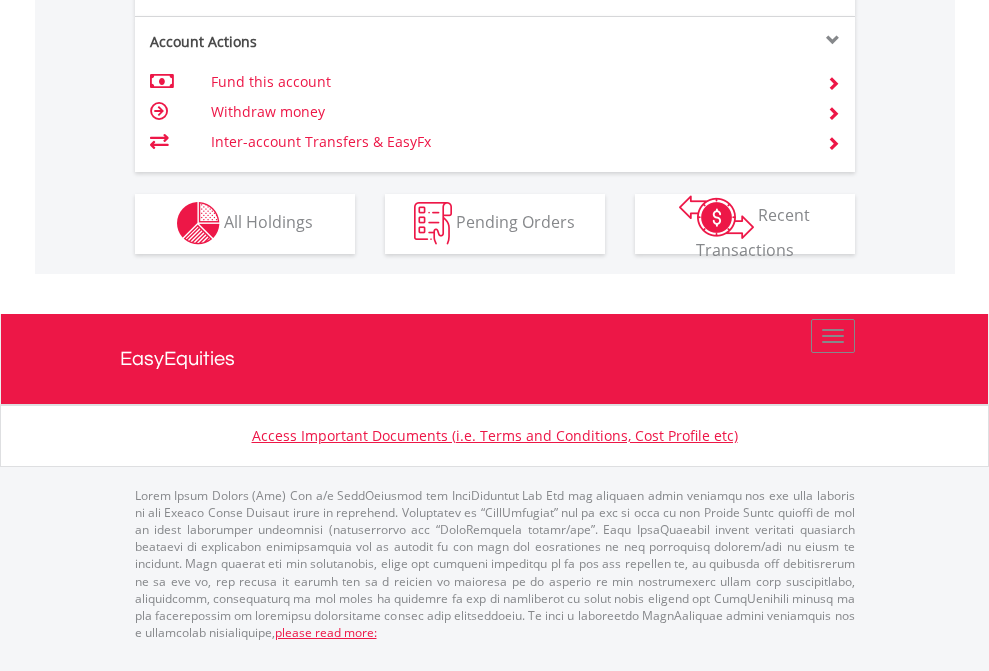 click on "Investment types" at bounding box center [706, -353] 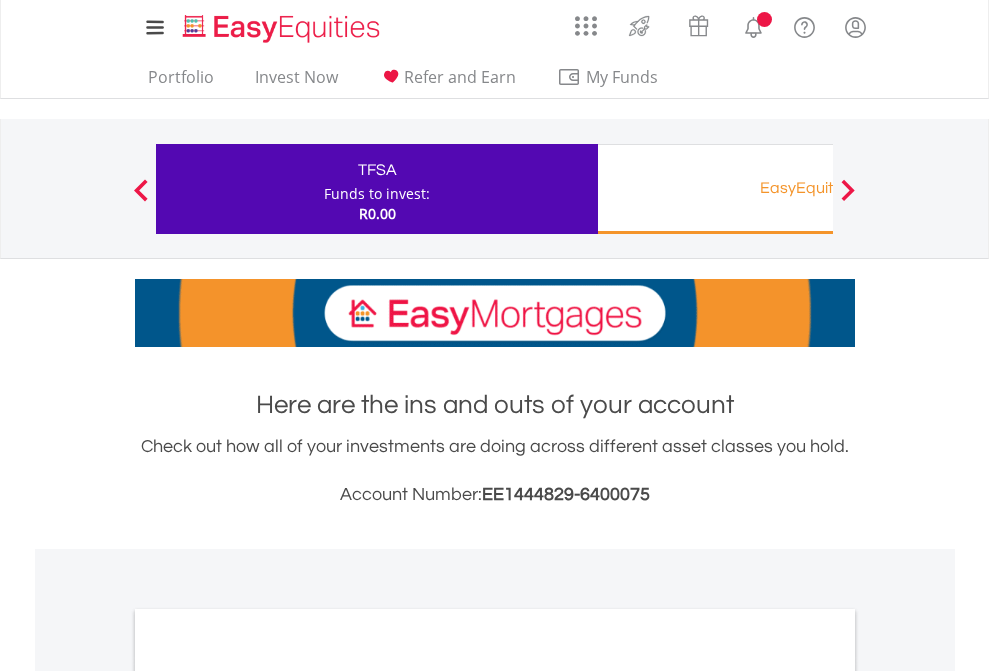 scroll, scrollTop: 0, scrollLeft: 0, axis: both 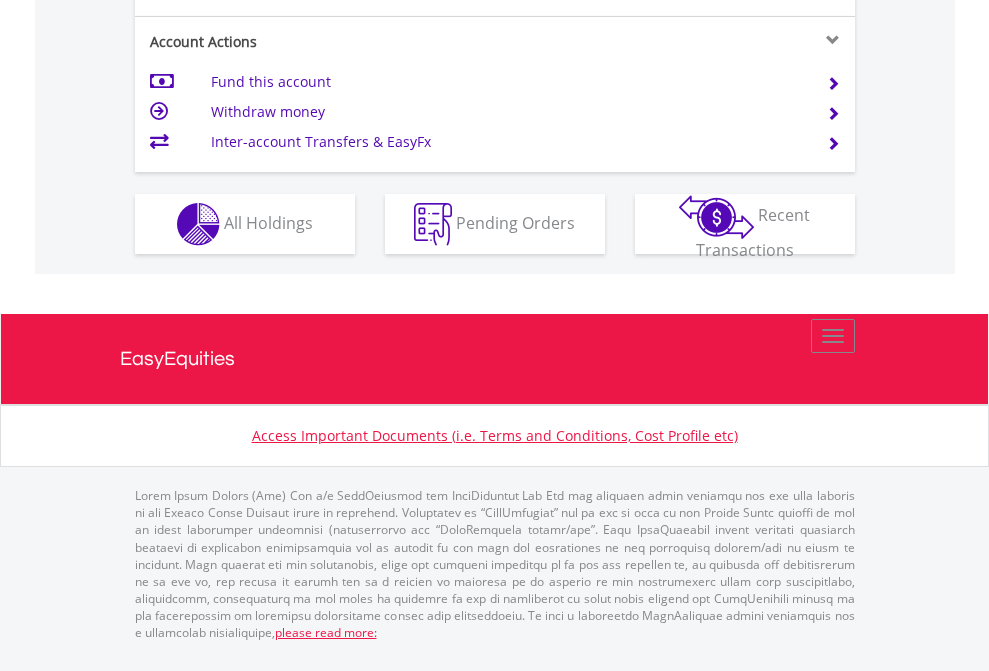 click on "Investment types" at bounding box center (706, -337) 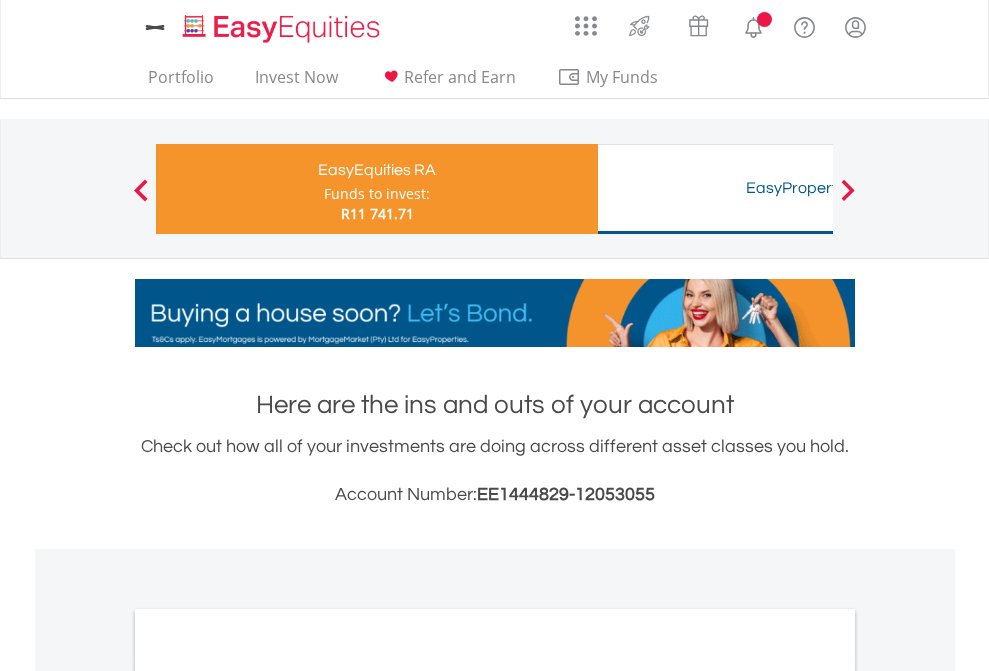 scroll, scrollTop: 0, scrollLeft: 0, axis: both 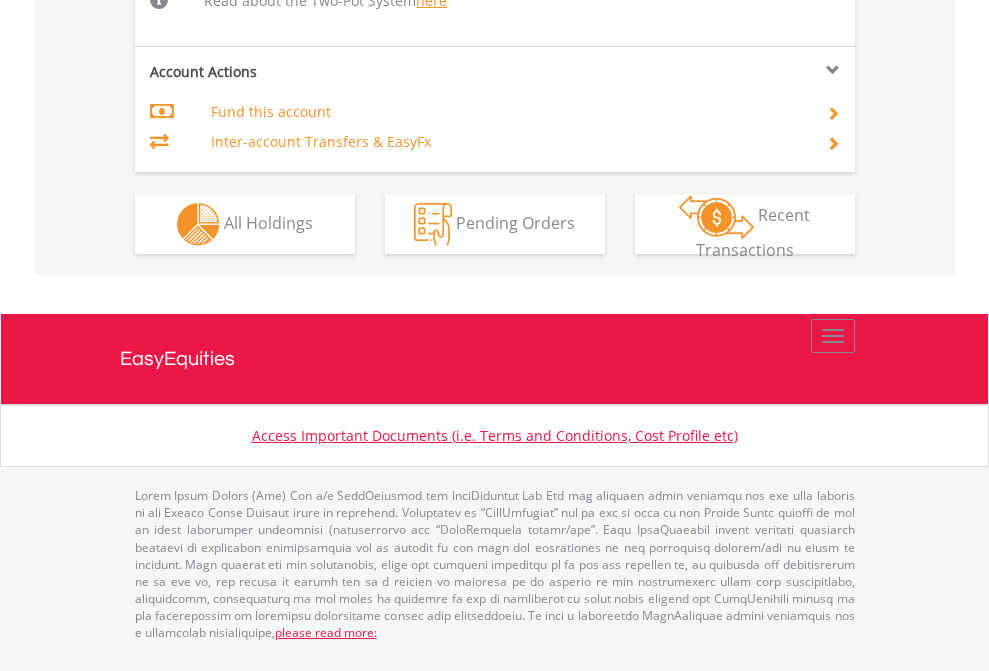click on "Investment types" at bounding box center (706, -498) 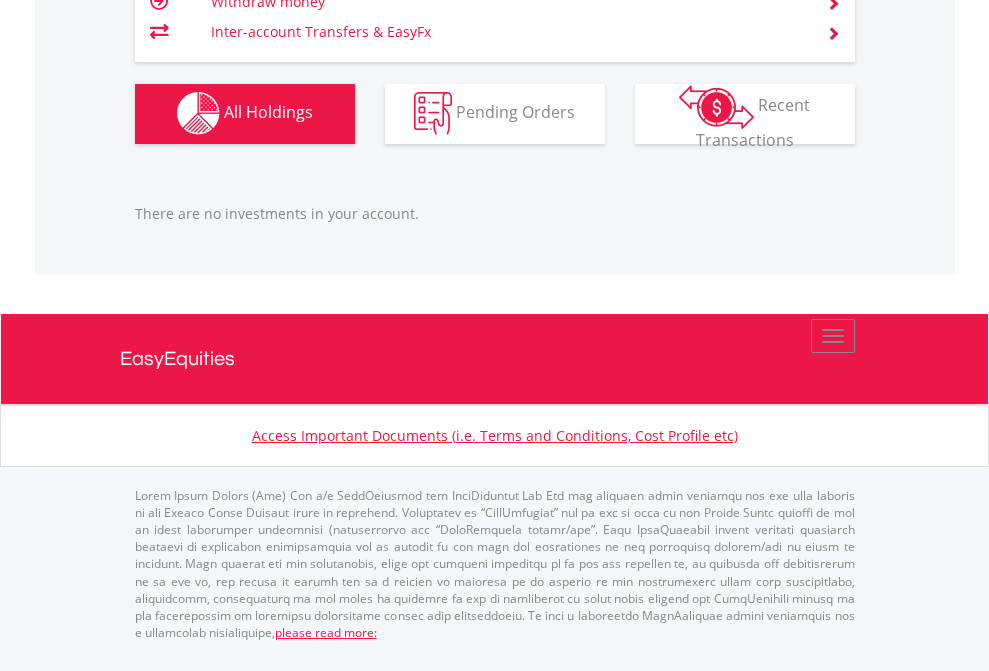 scroll, scrollTop: 1980, scrollLeft: 0, axis: vertical 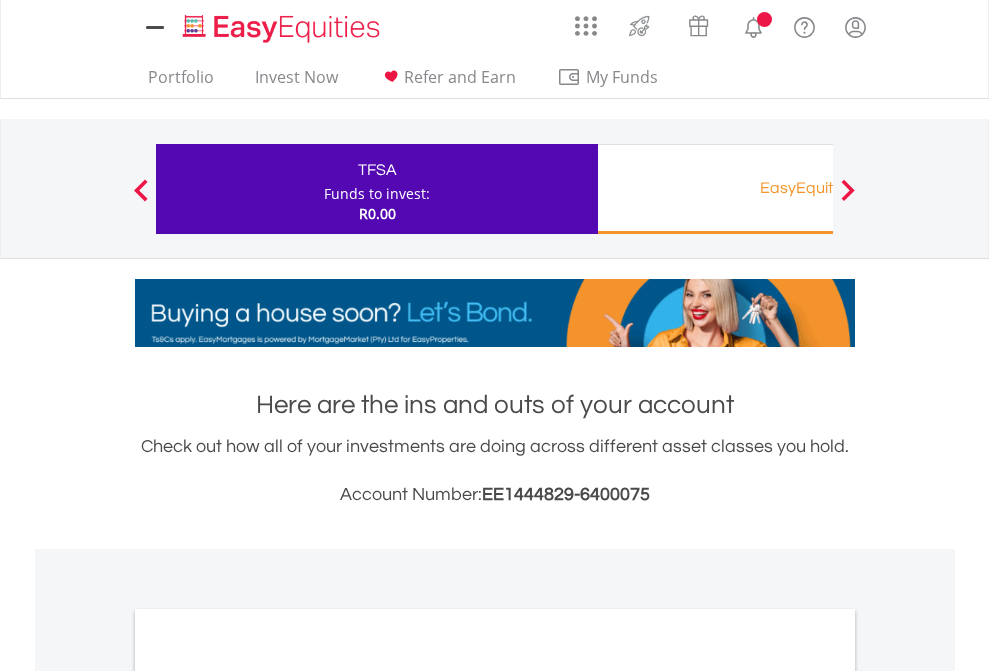 click on "All Holdings" at bounding box center (268, 1096) 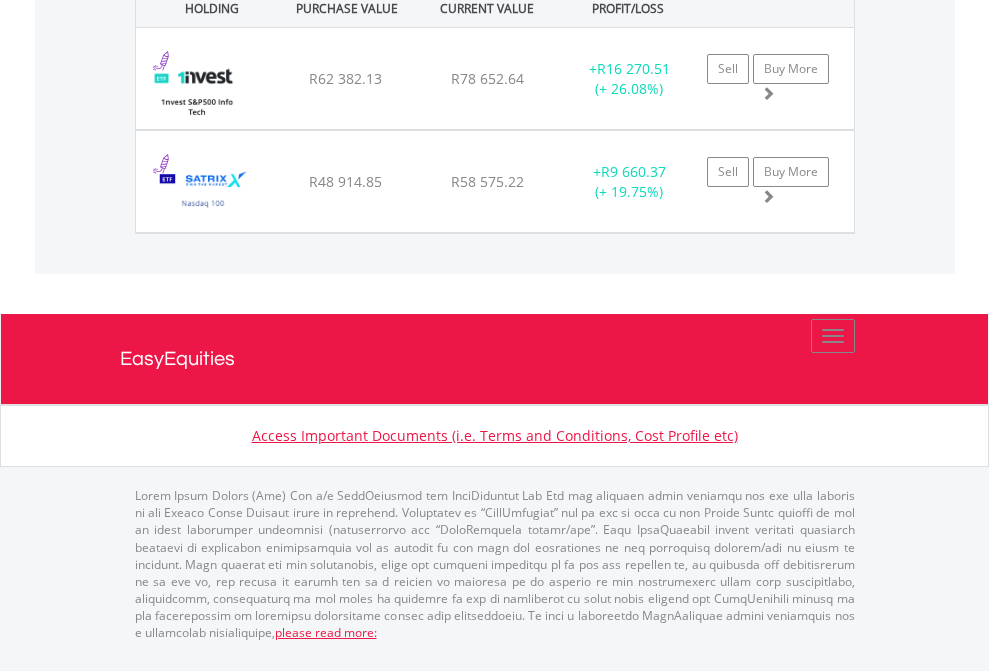 click on "EasyEquities RA" at bounding box center [818, -1071] 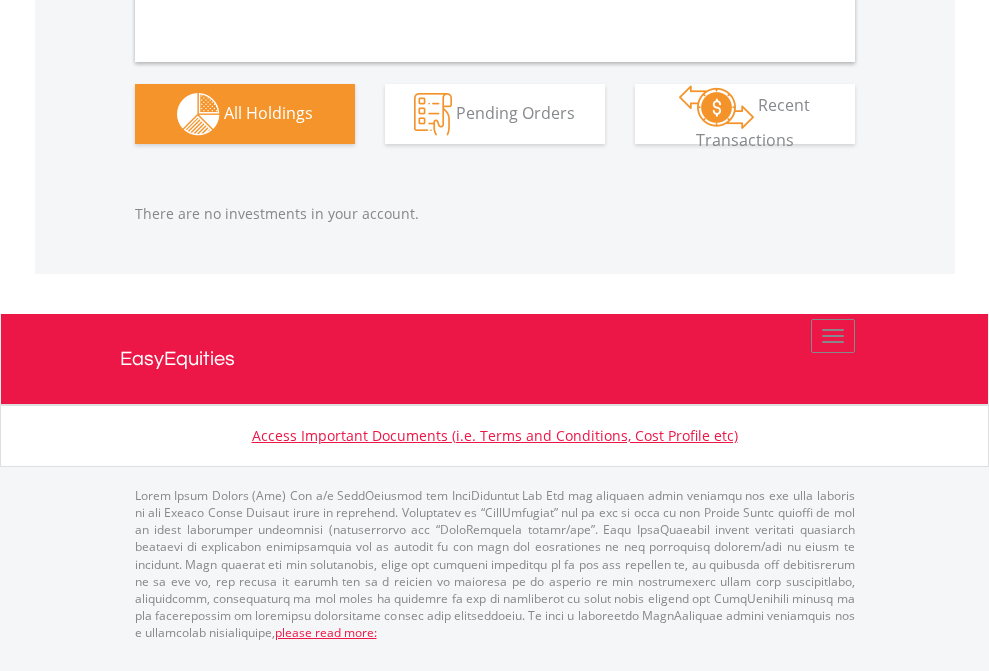 scroll, scrollTop: 2047, scrollLeft: 0, axis: vertical 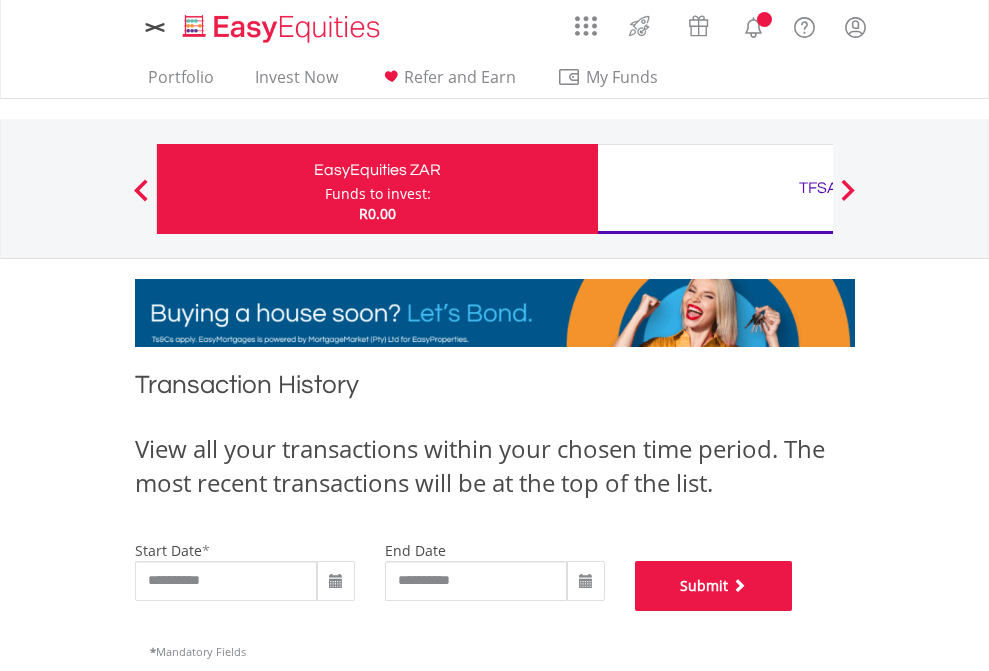 click on "Submit" at bounding box center [714, 586] 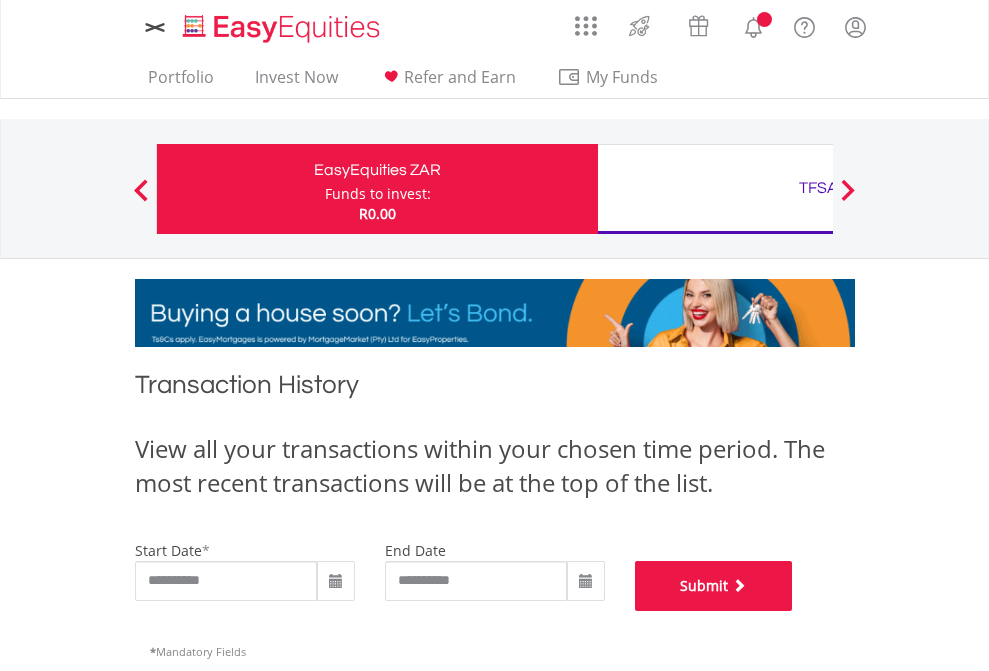 scroll, scrollTop: 811, scrollLeft: 0, axis: vertical 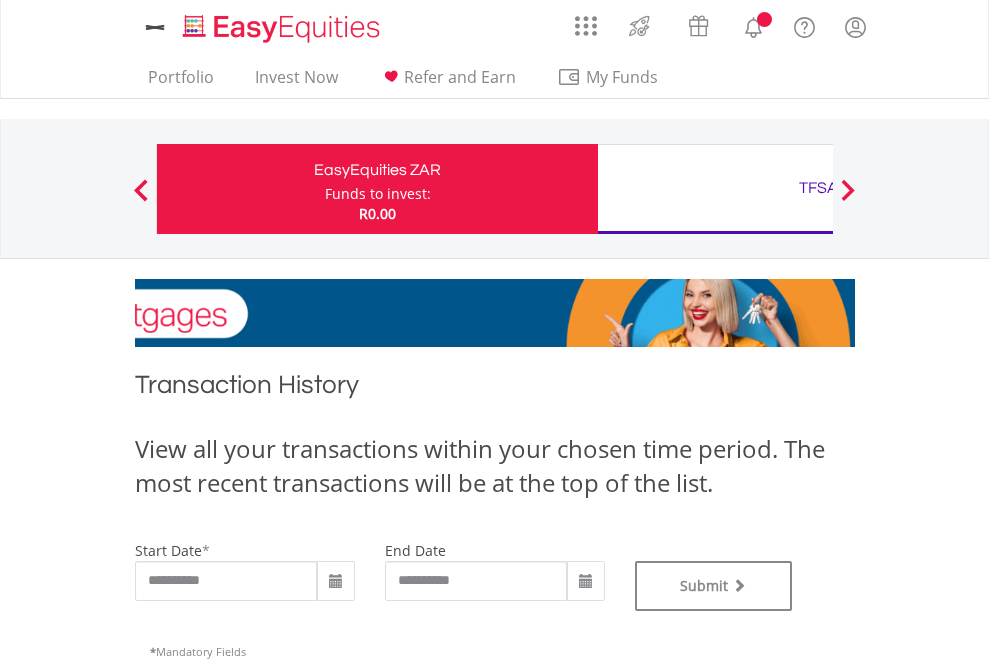 click on "TFSA" at bounding box center [818, 188] 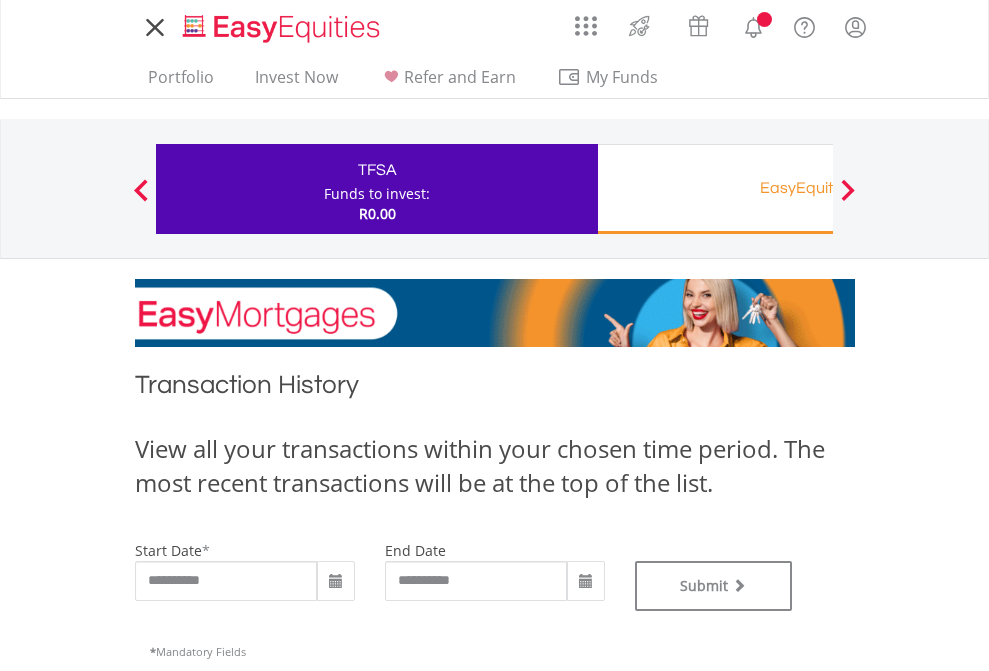 scroll, scrollTop: 0, scrollLeft: 0, axis: both 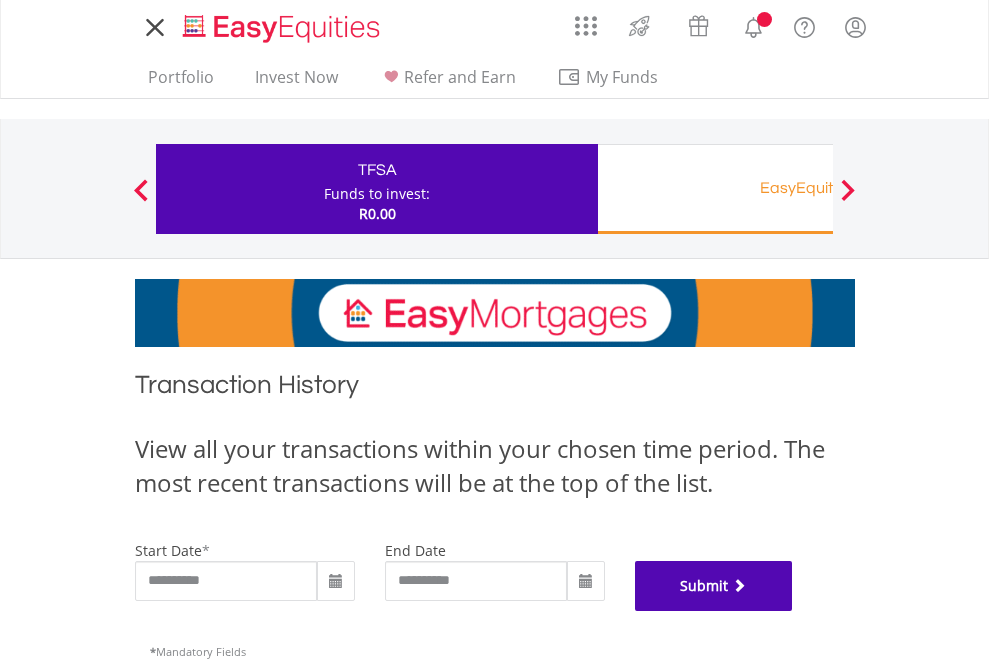 click on "Submit" at bounding box center [714, 586] 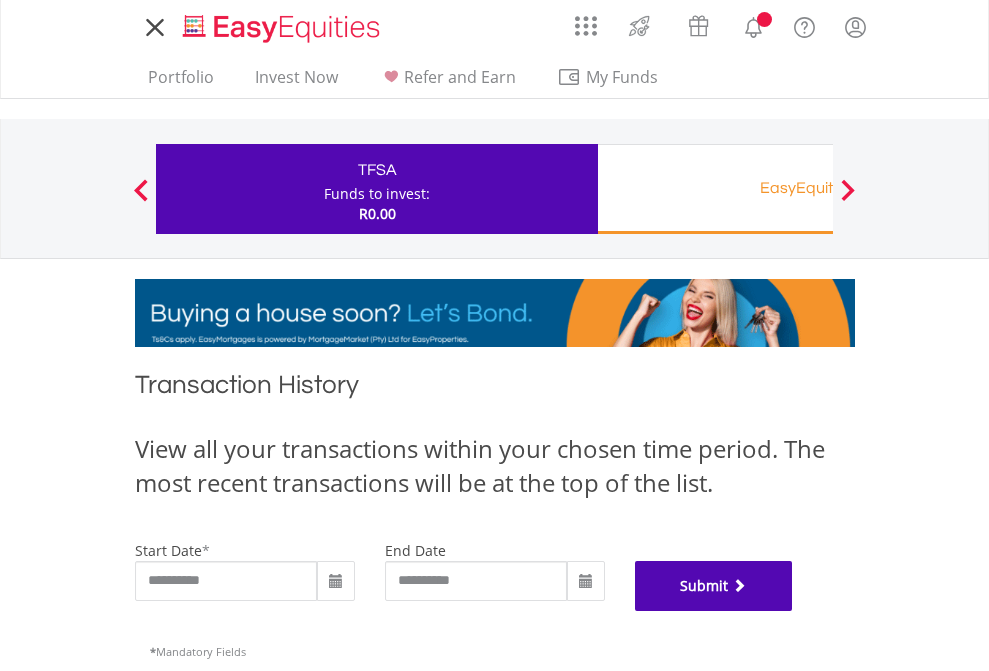scroll, scrollTop: 811, scrollLeft: 0, axis: vertical 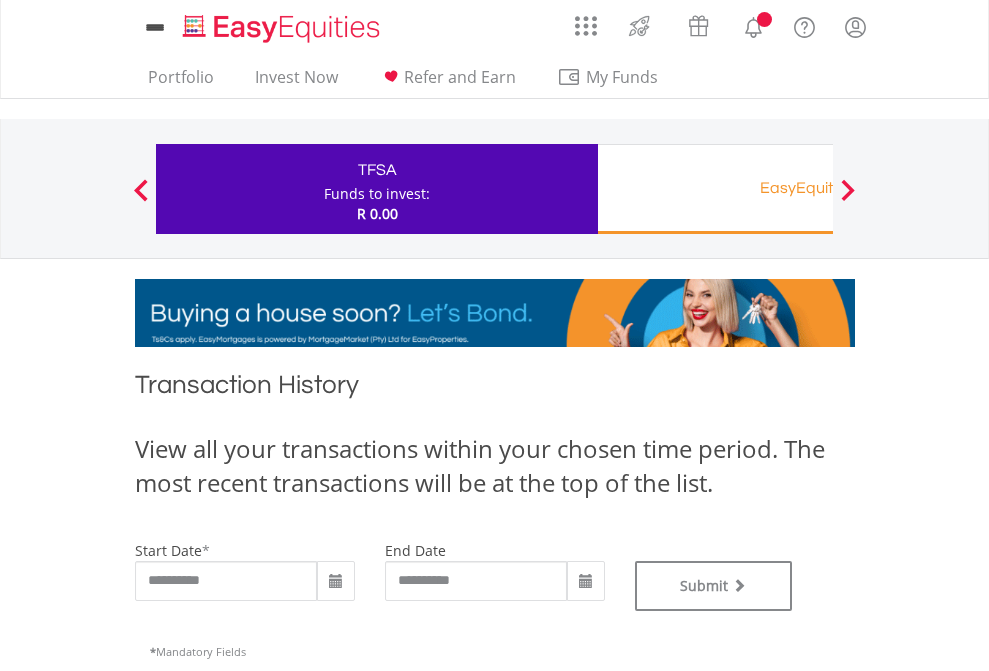 click on "EasyEquities RA" at bounding box center (818, 188) 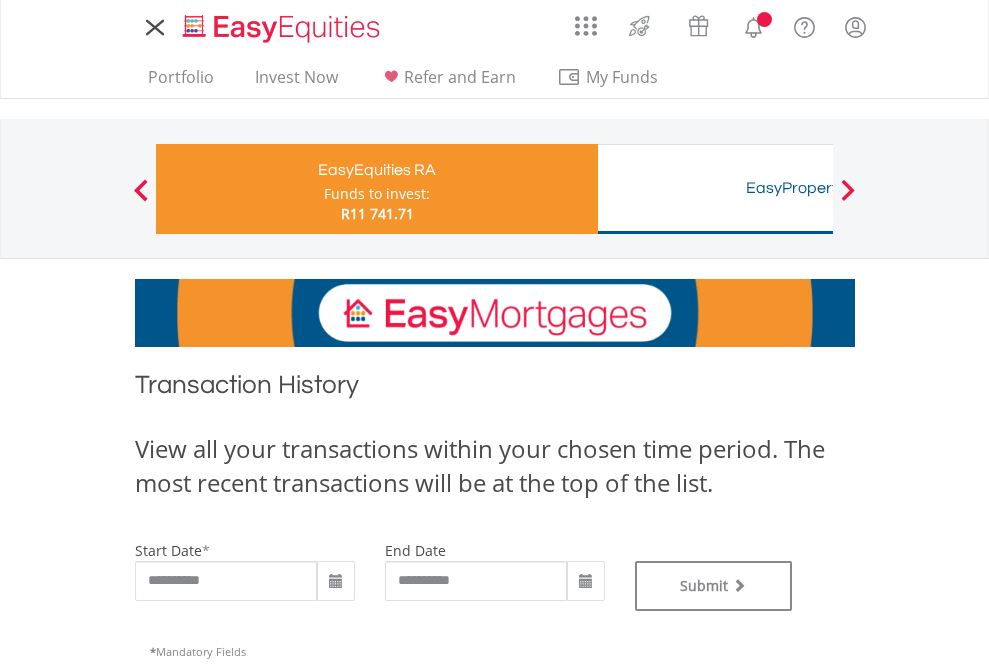 scroll, scrollTop: 0, scrollLeft: 0, axis: both 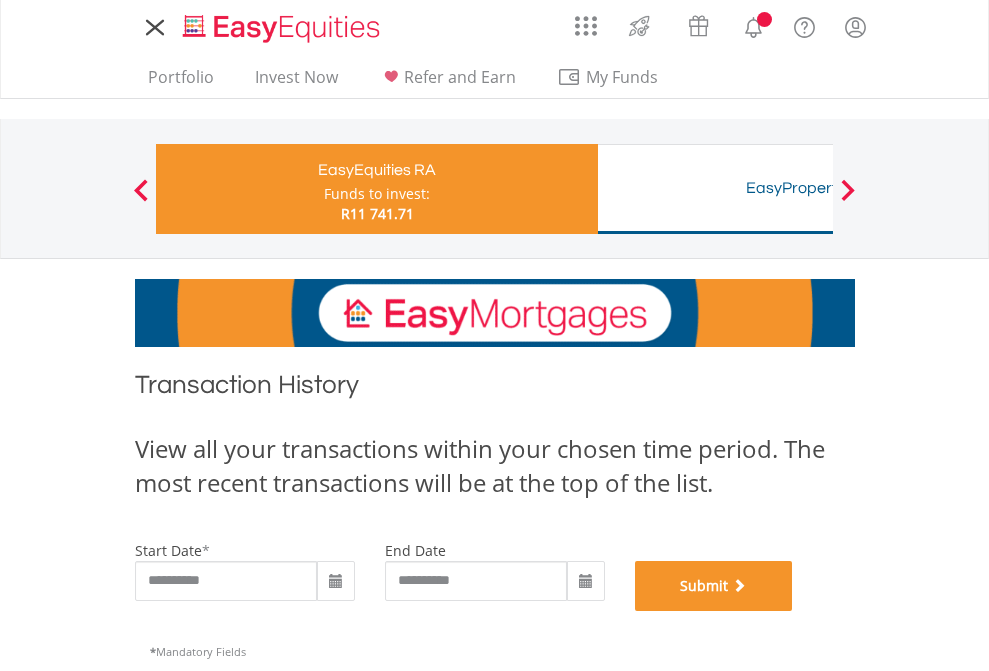 click on "Submit" at bounding box center [714, 586] 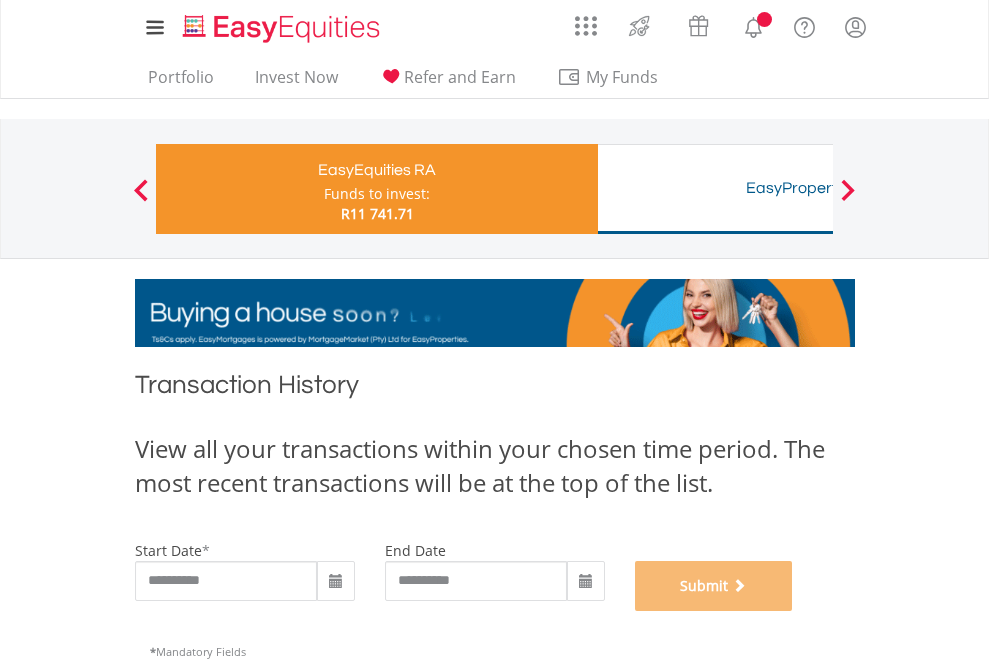 scroll, scrollTop: 811, scrollLeft: 0, axis: vertical 